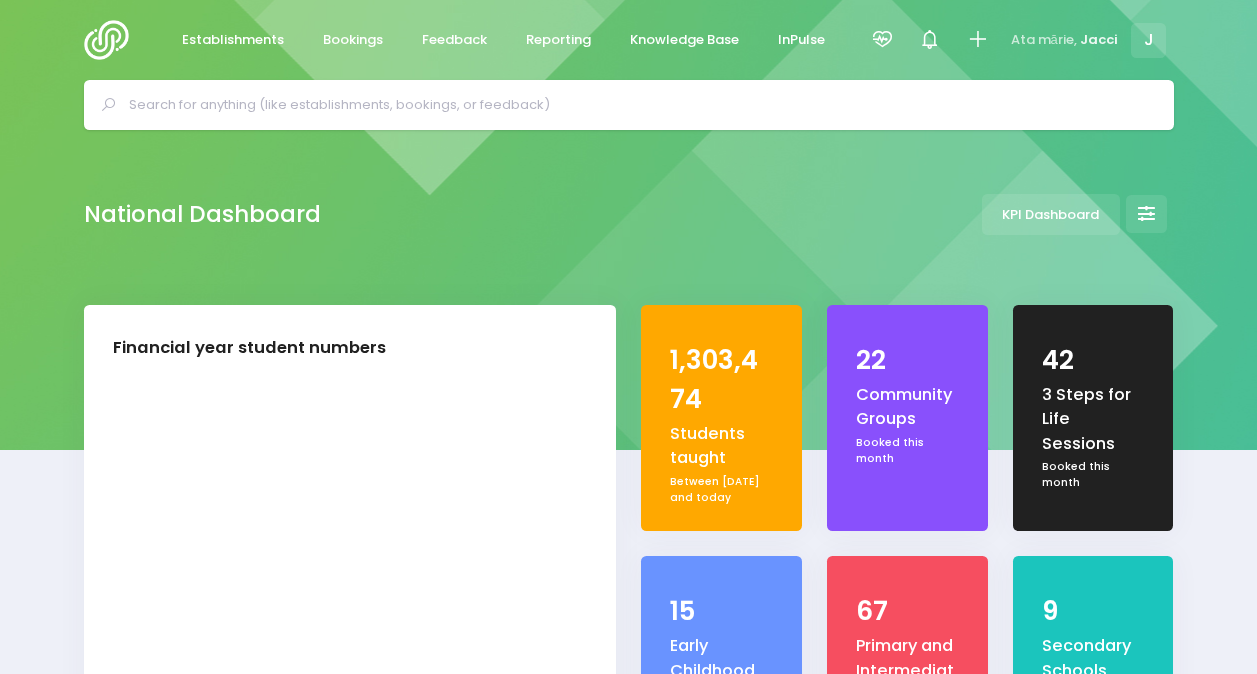 scroll, scrollTop: 0, scrollLeft: 0, axis: both 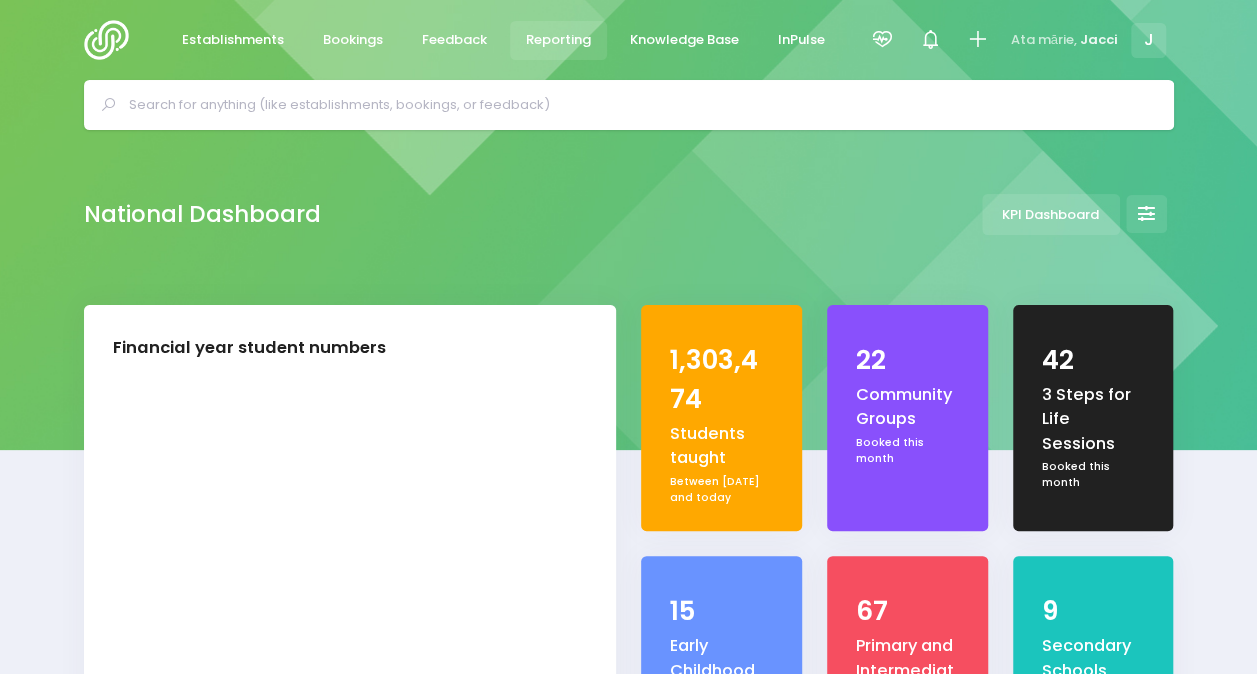 click on "Reporting" at bounding box center (558, 40) 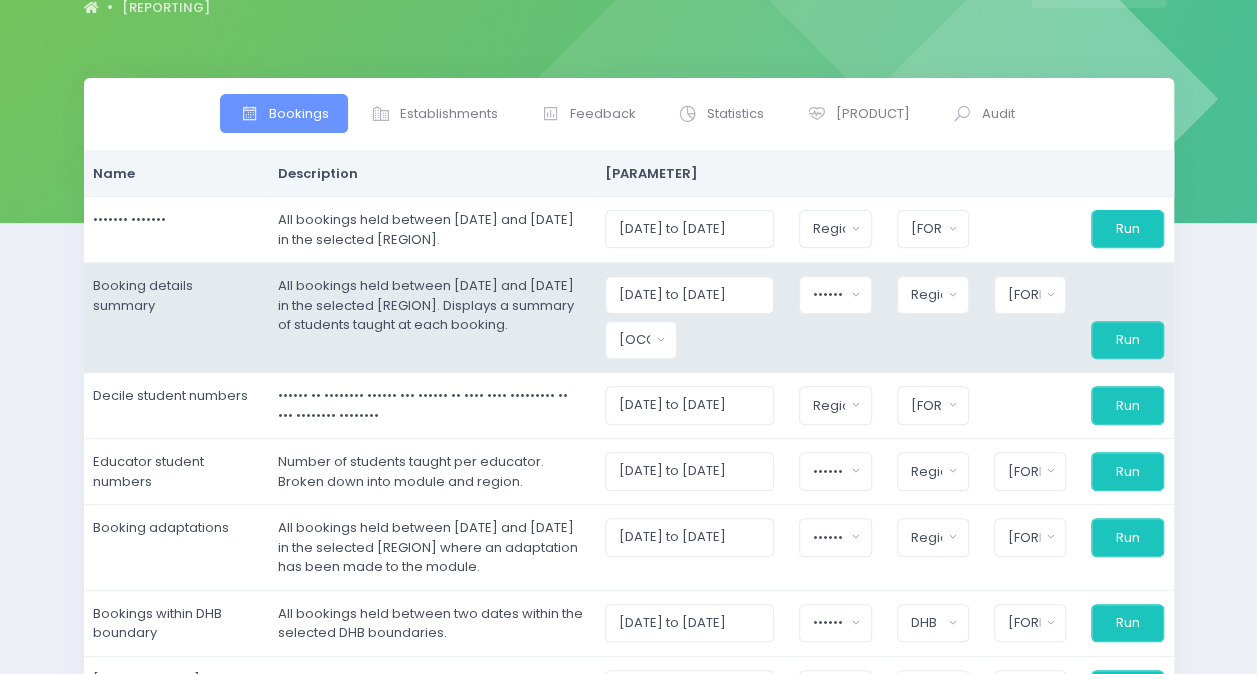 scroll, scrollTop: 300, scrollLeft: 0, axis: vertical 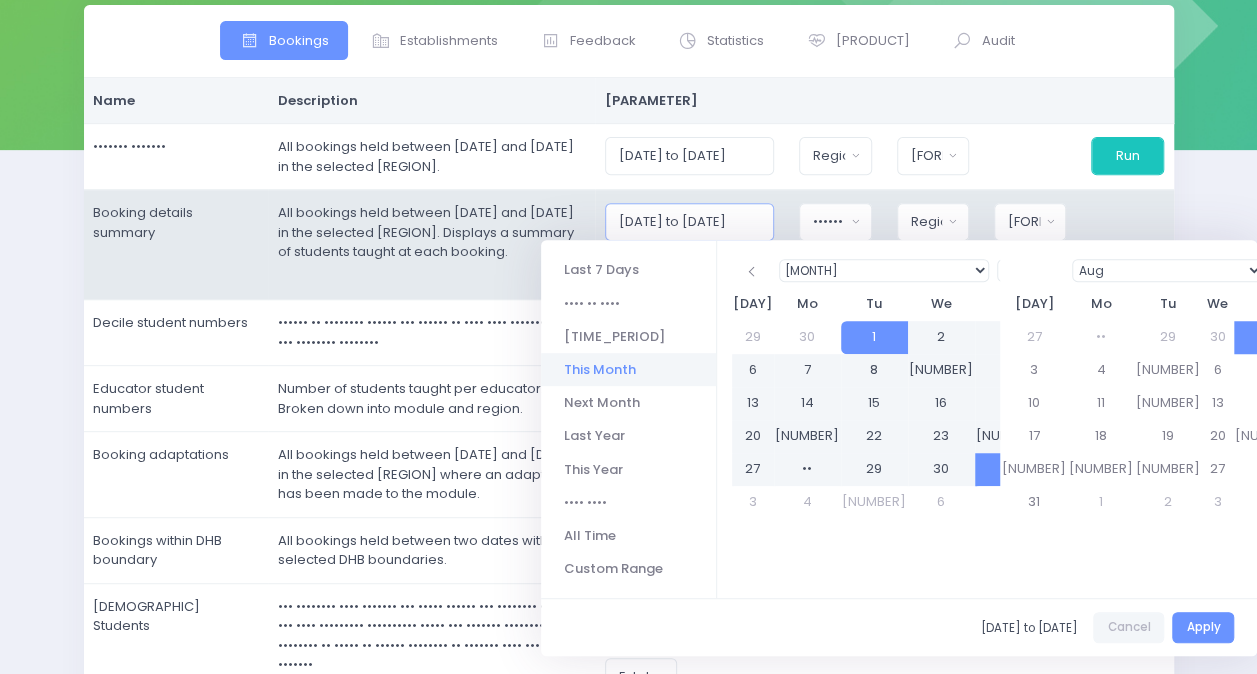click on "[DATE] to [DATE]" at bounding box center (690, 222) 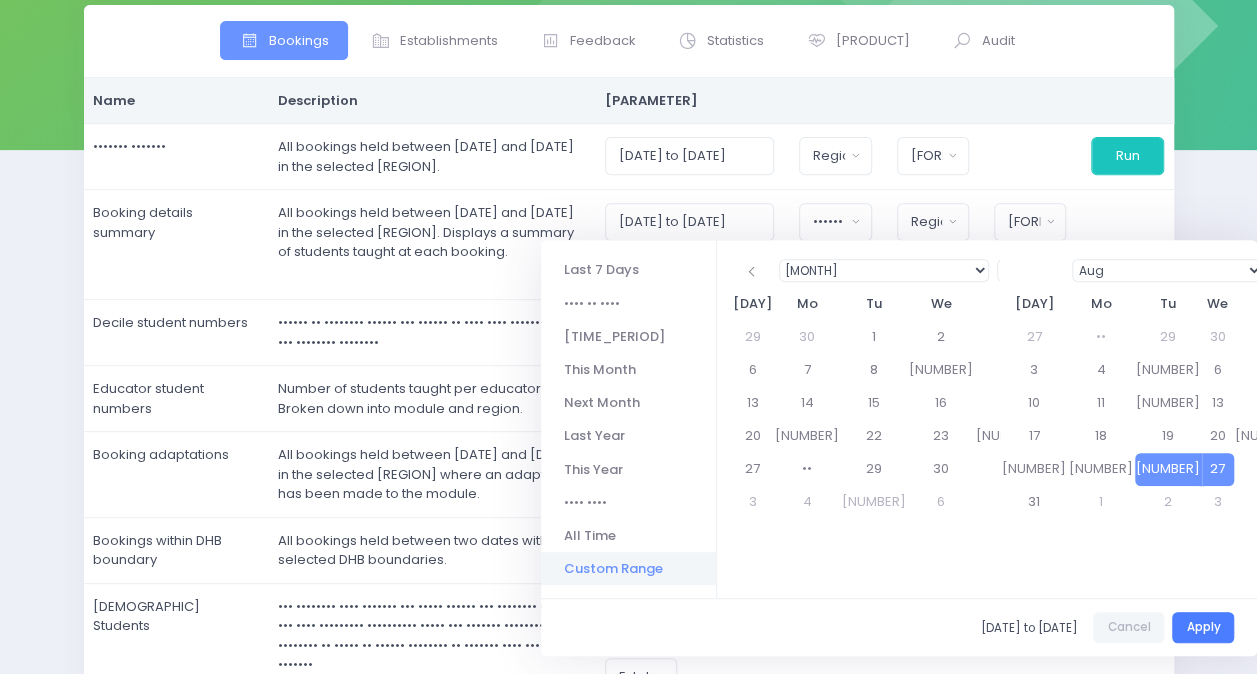 click on "Apply" at bounding box center (0, 0) 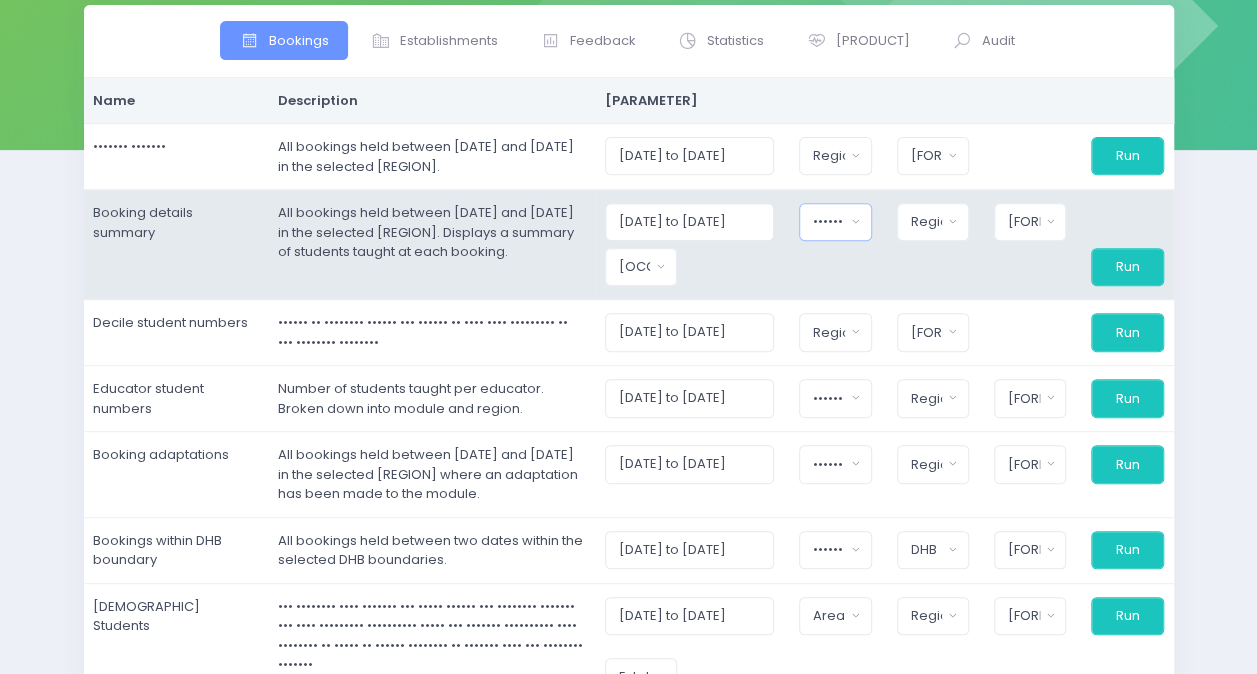 click on "••••••" at bounding box center [829, 222] 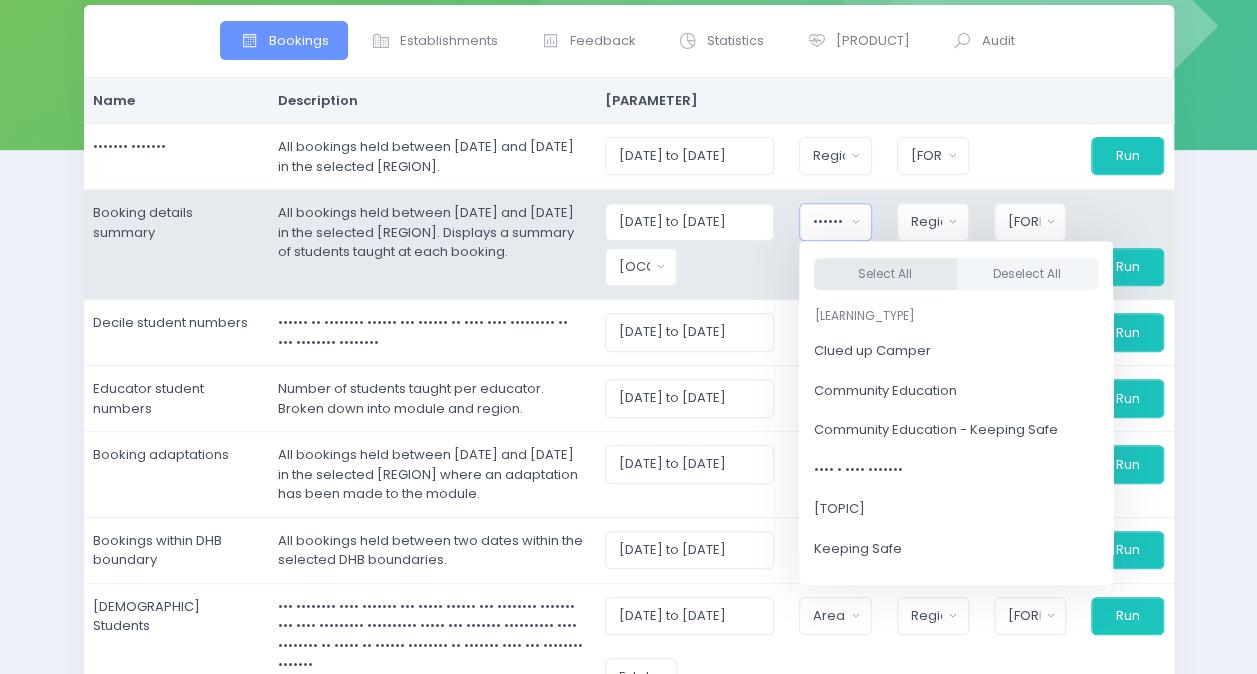 click on "Select All" at bounding box center [885, 274] 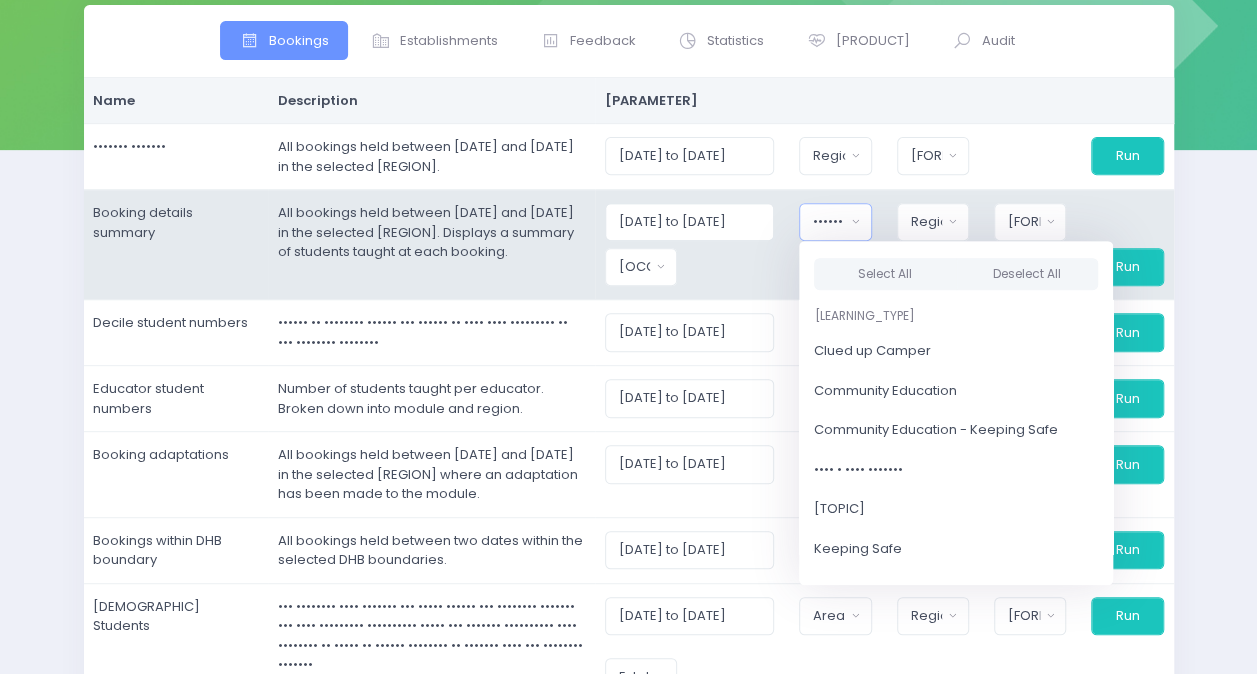scroll, scrollTop: 2, scrollLeft: 0, axis: vertical 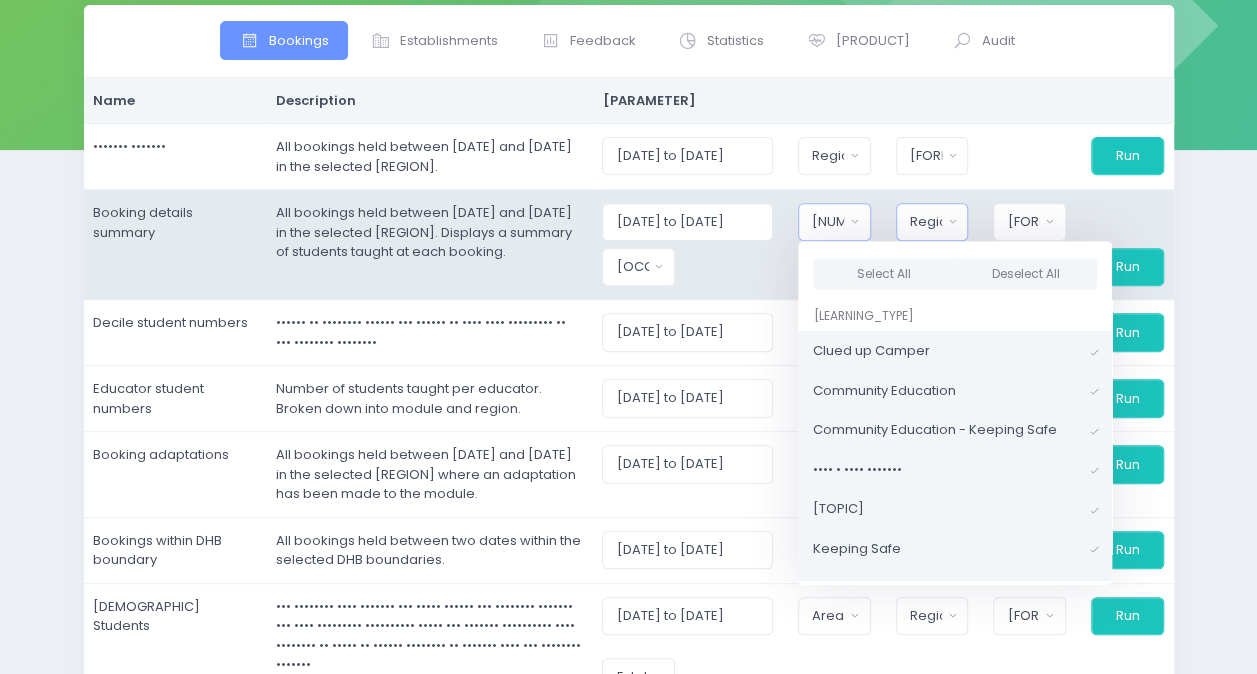 click on "Region" at bounding box center (926, 222) 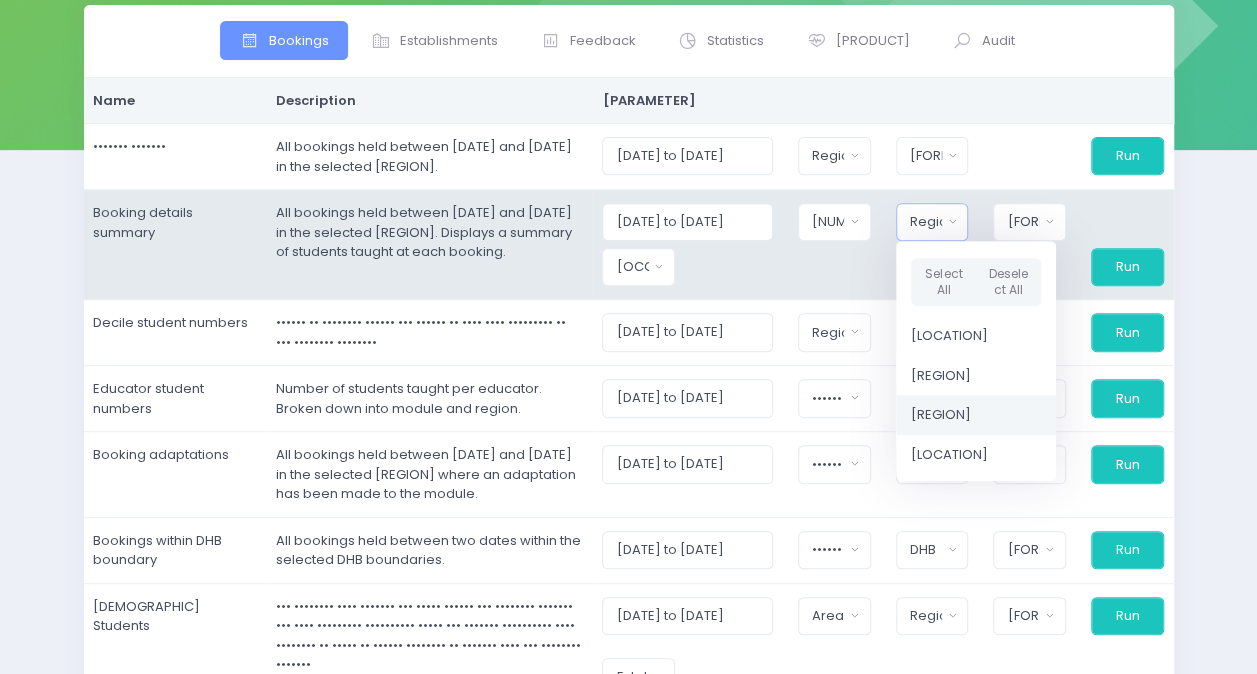 click on "[REGION]" at bounding box center [941, 415] 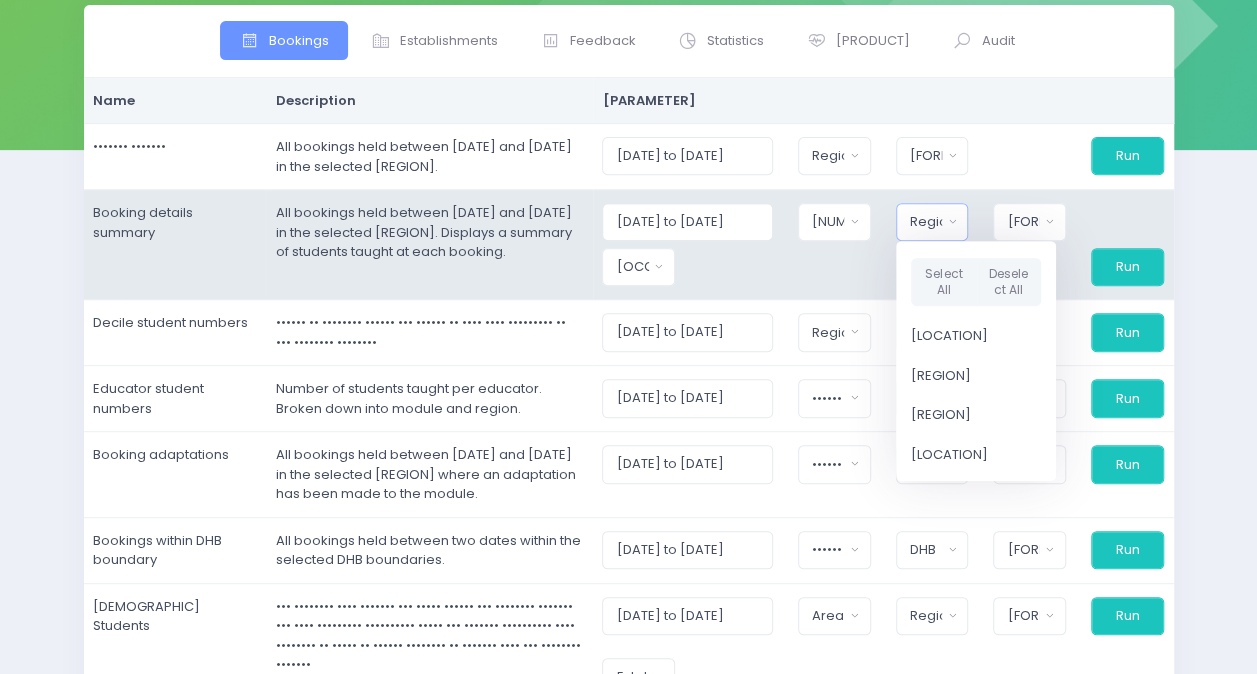 scroll, scrollTop: 23, scrollLeft: 0, axis: vertical 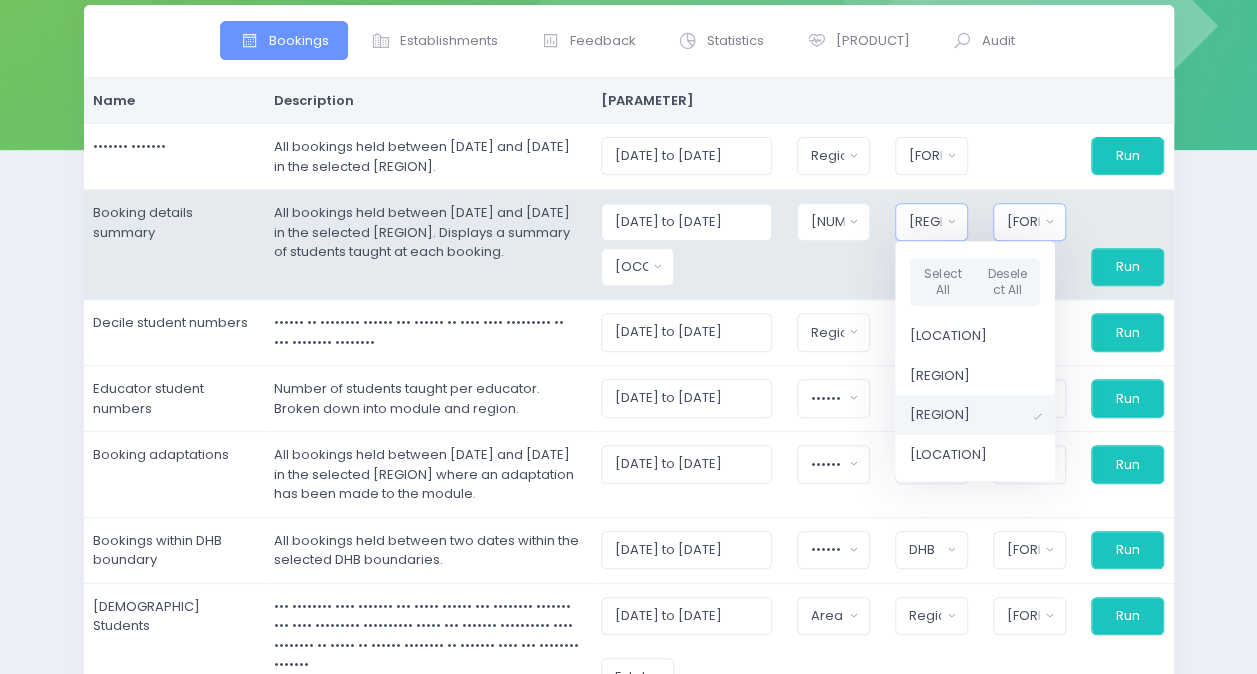 click on "[FORMAT]" at bounding box center [1023, 222] 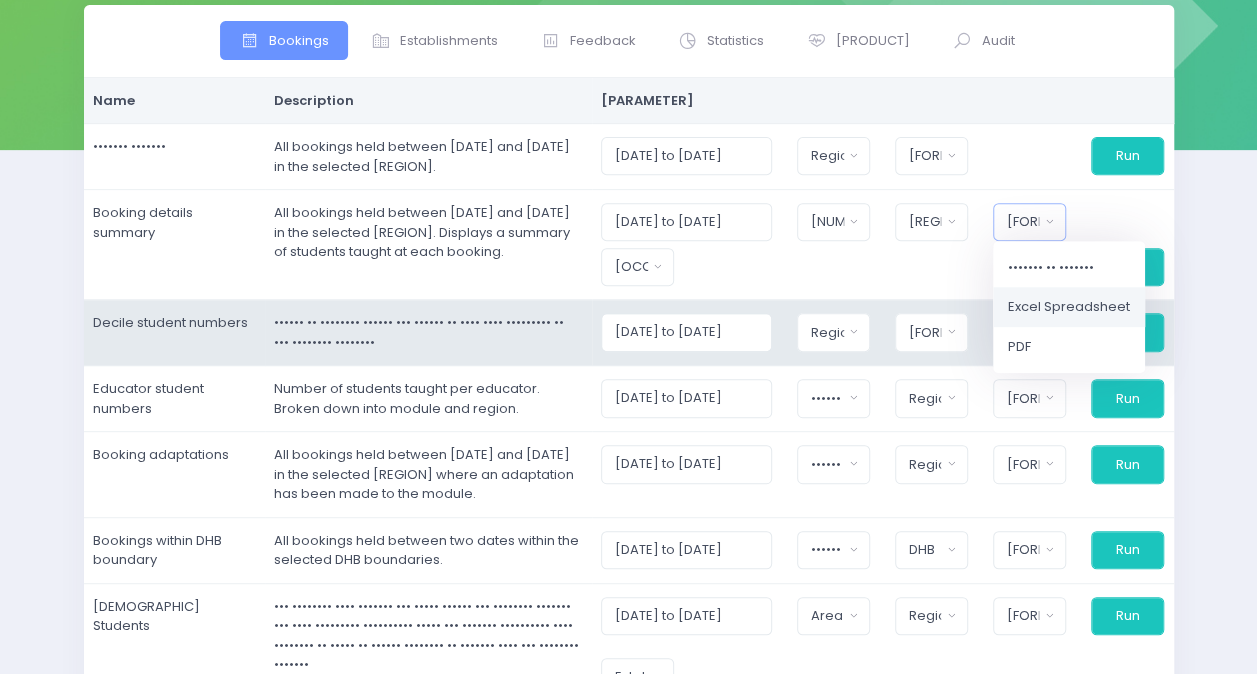 click on "Excel Spreadsheet" at bounding box center [1069, 307] 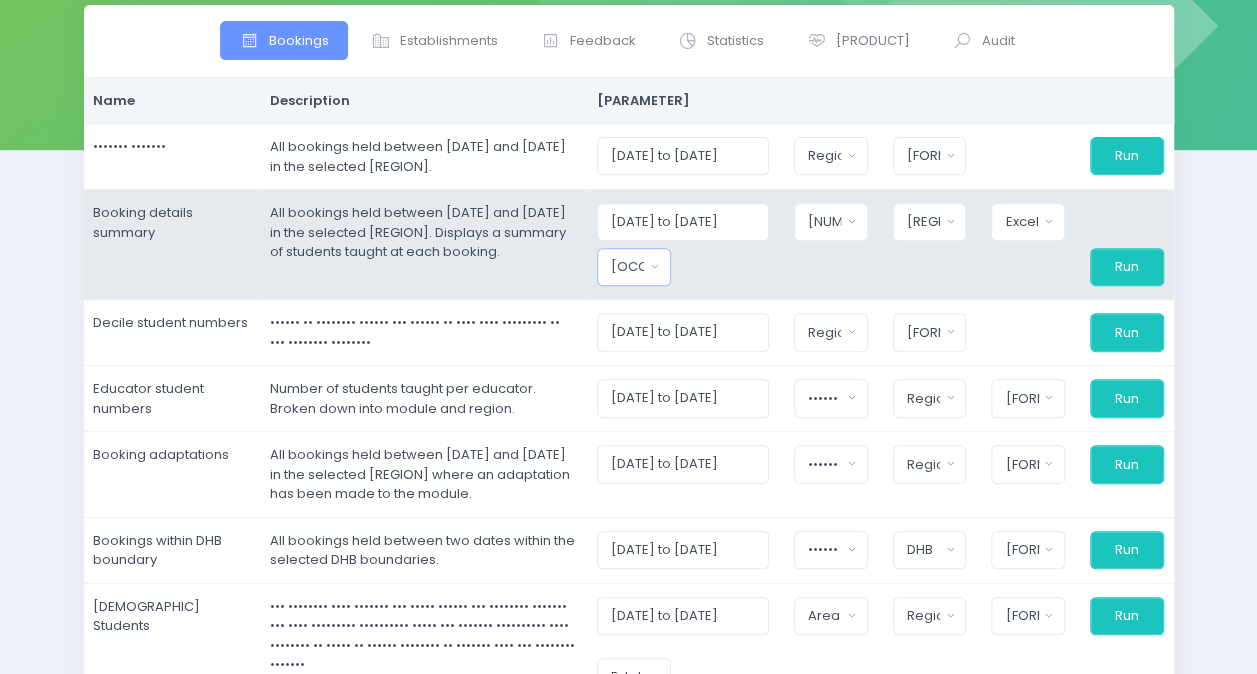 click on "[OCCUPATION]" at bounding box center (824, 156) 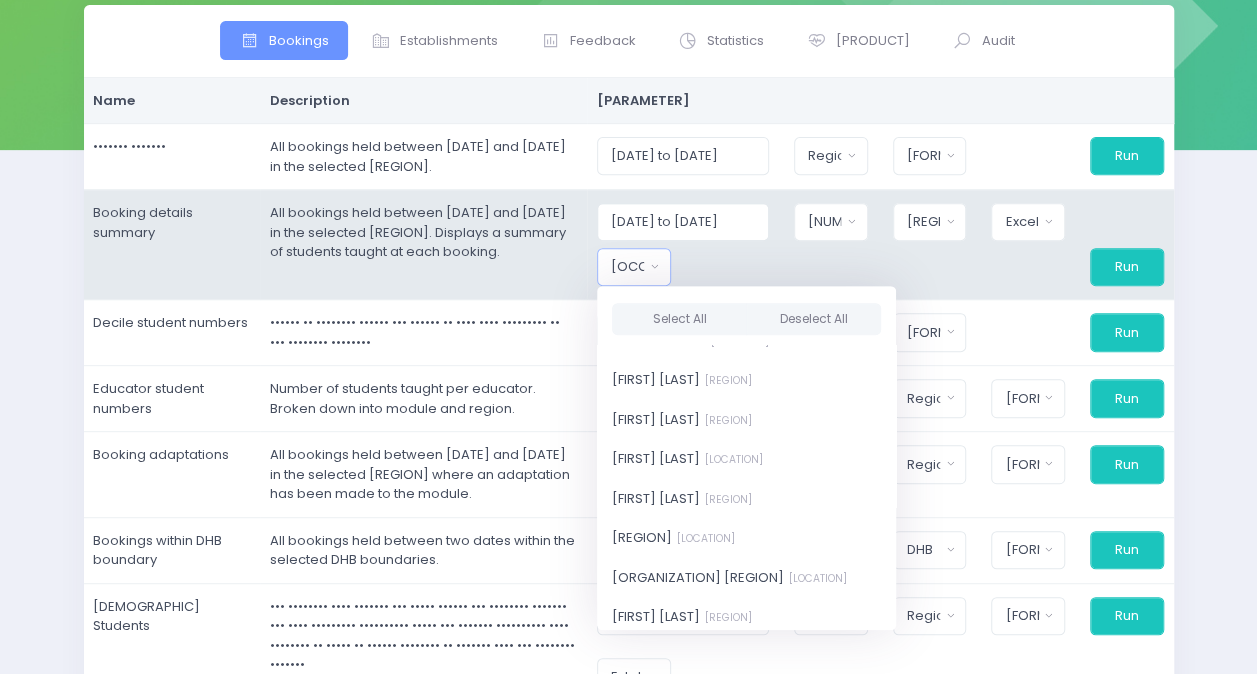 scroll, scrollTop: 900, scrollLeft: 0, axis: vertical 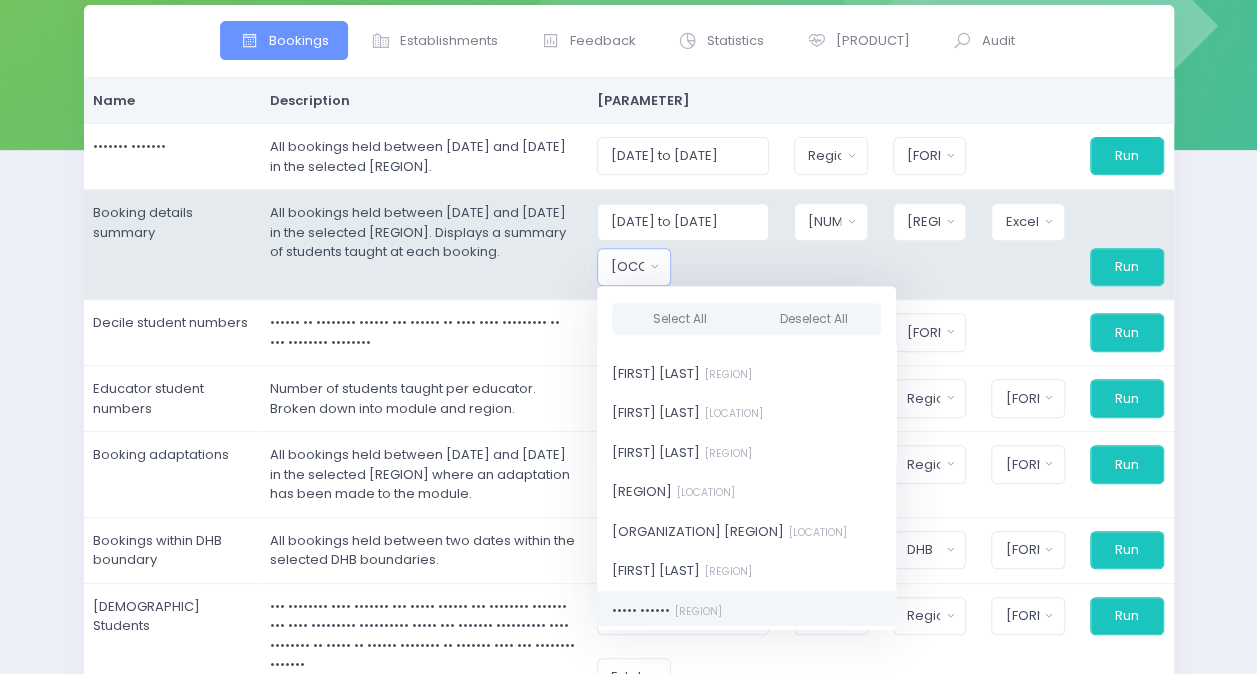 click on "[REGION]" at bounding box center (696, 610) 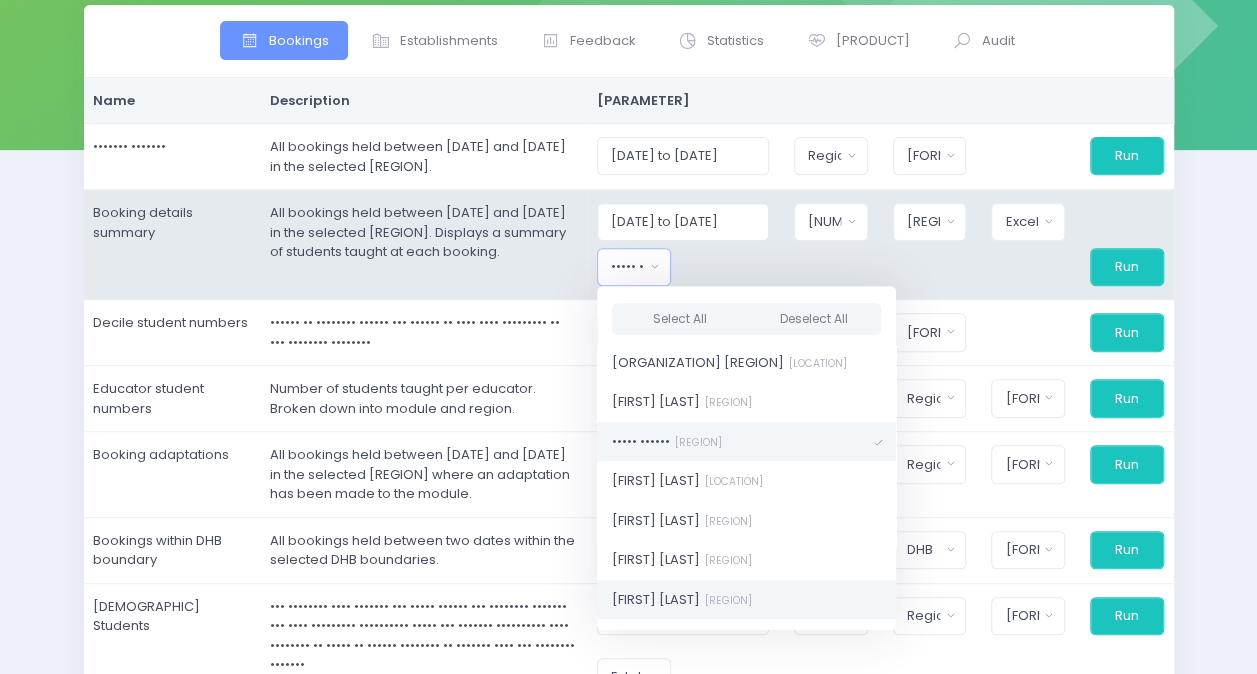 scroll, scrollTop: 1100, scrollLeft: 0, axis: vertical 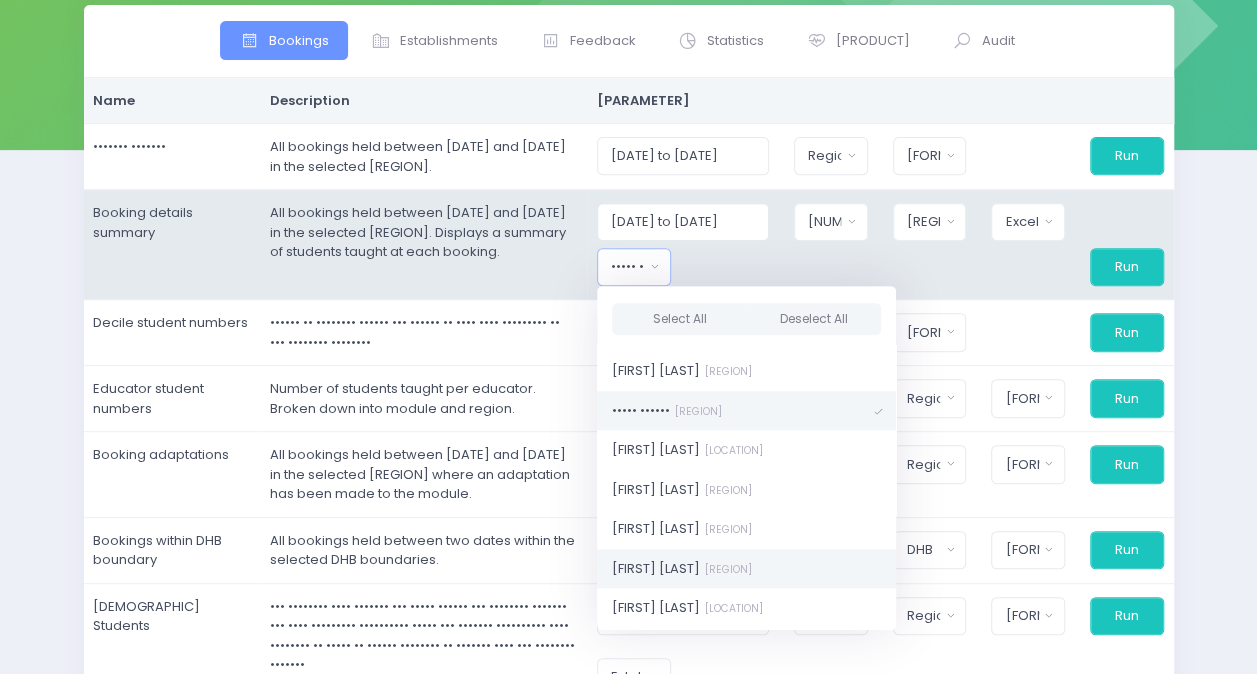 click on "[FIRST] [LAST] [REGION]" at bounding box center [682, 568] 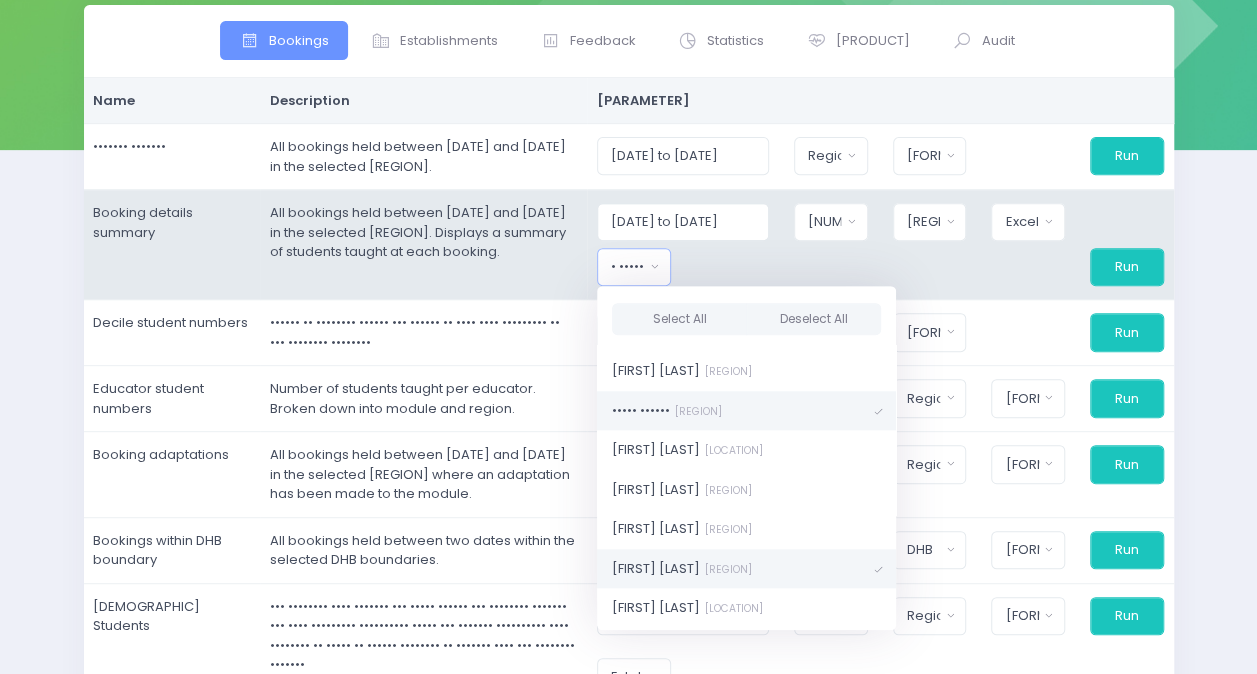 drag, startPoint x: 987, startPoint y: 238, endPoint x: 990, endPoint y: 254, distance: 16.27882 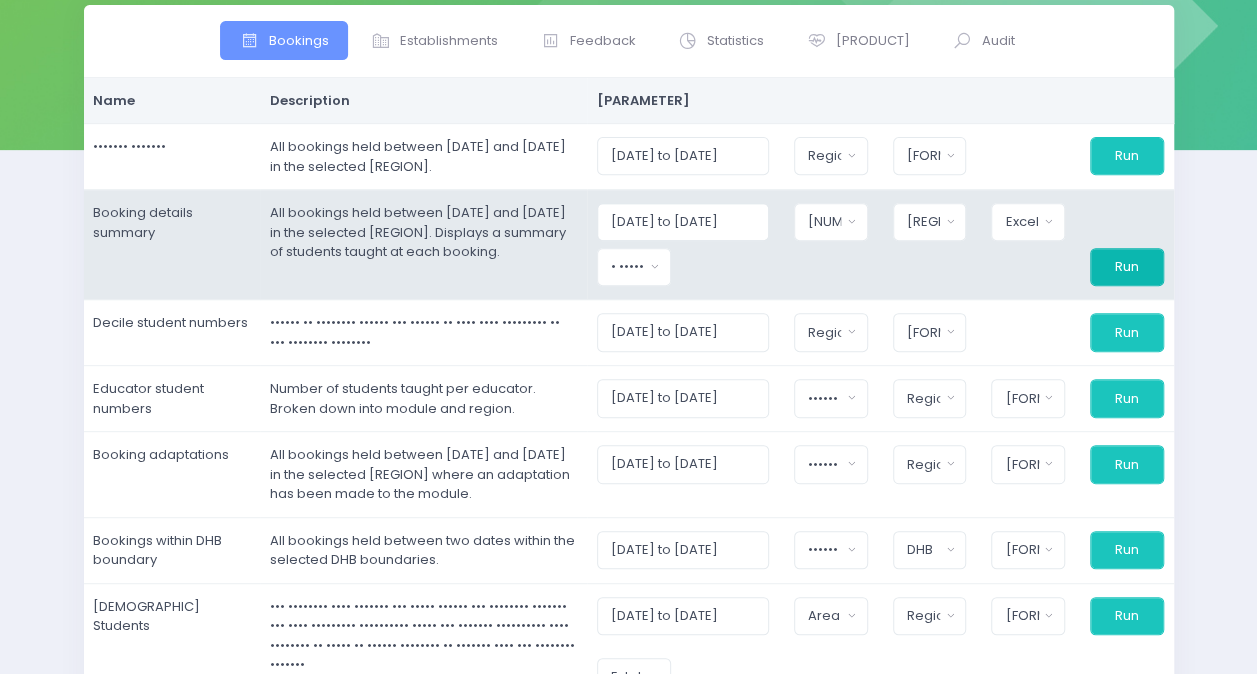 click on "Run" at bounding box center (1127, 156) 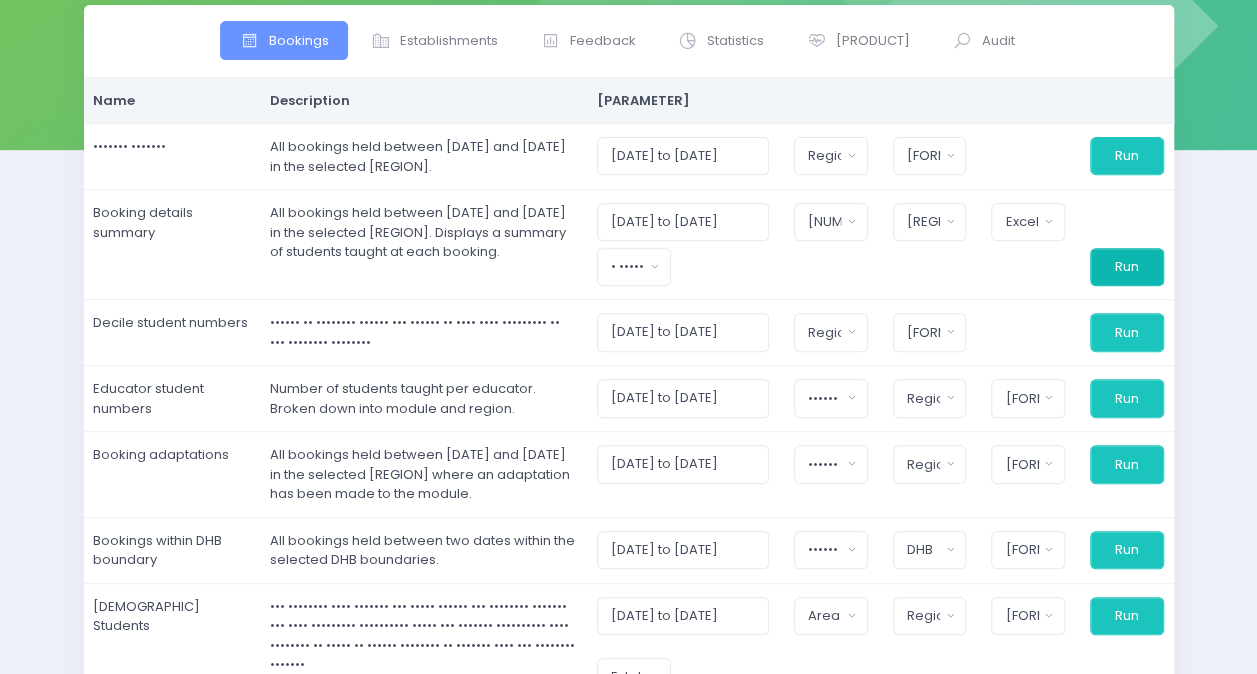 scroll, scrollTop: 0, scrollLeft: 0, axis: both 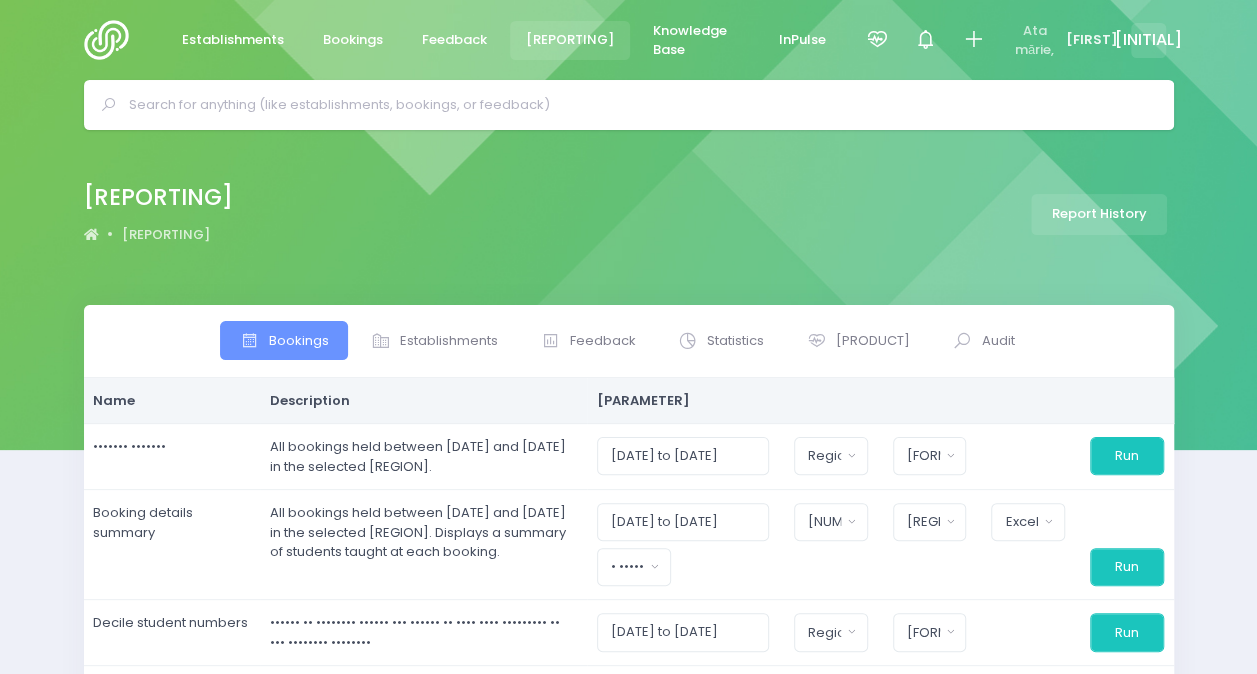 click at bounding box center [112, 40] 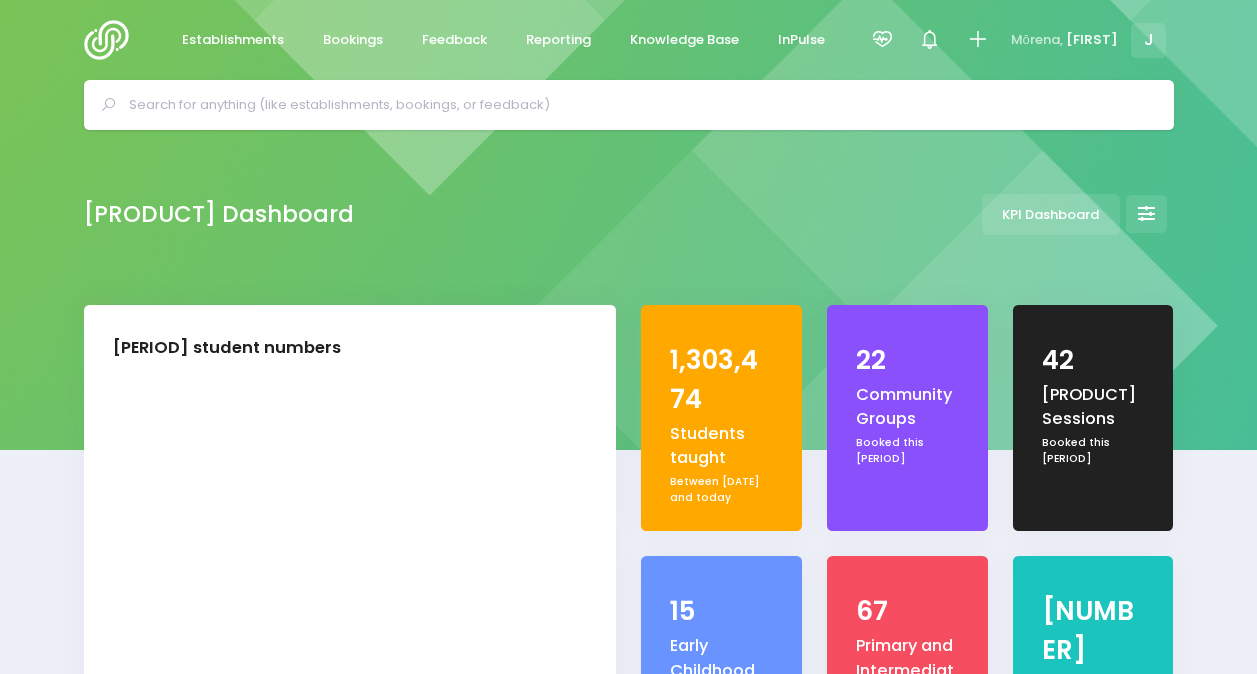 scroll, scrollTop: 0, scrollLeft: 0, axis: both 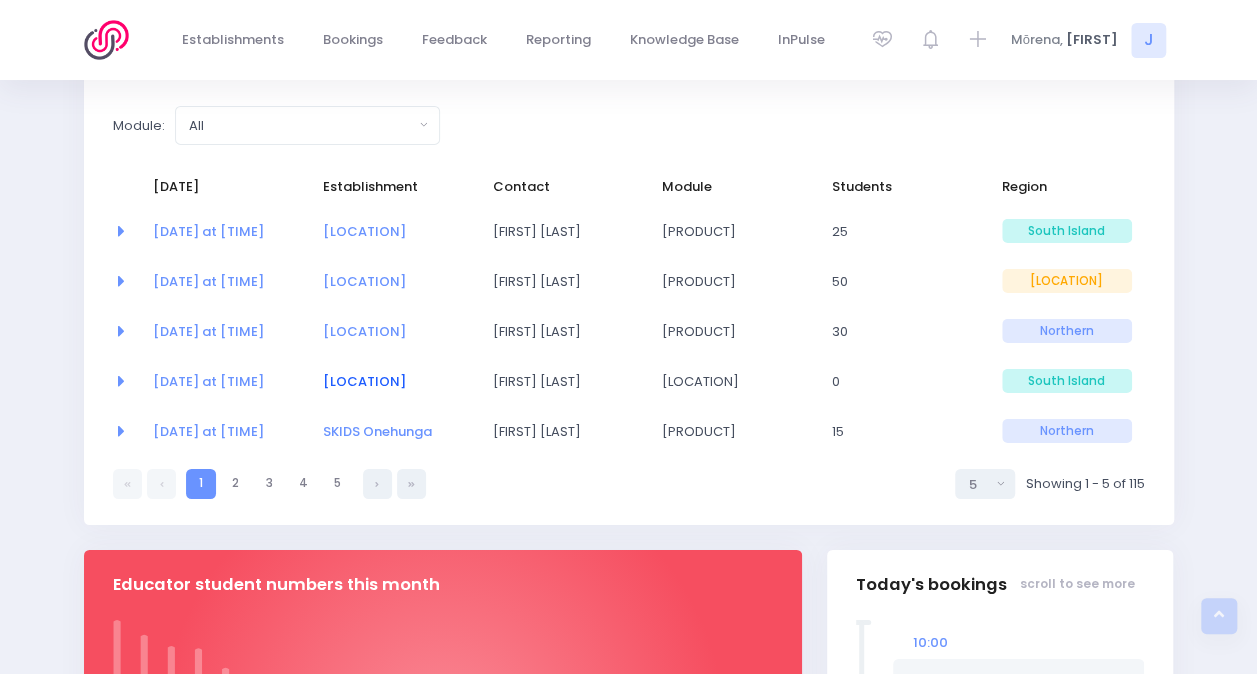 click on "[LOCATION]" at bounding box center (364, 381) 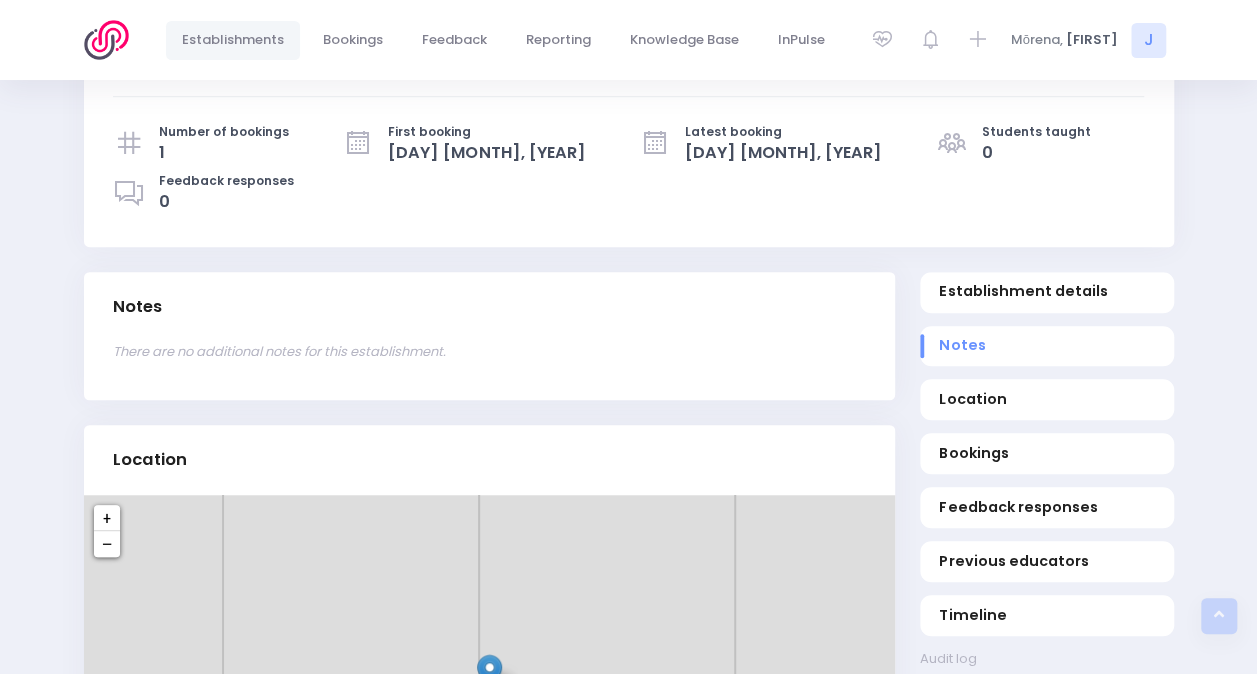 scroll, scrollTop: 600, scrollLeft: 0, axis: vertical 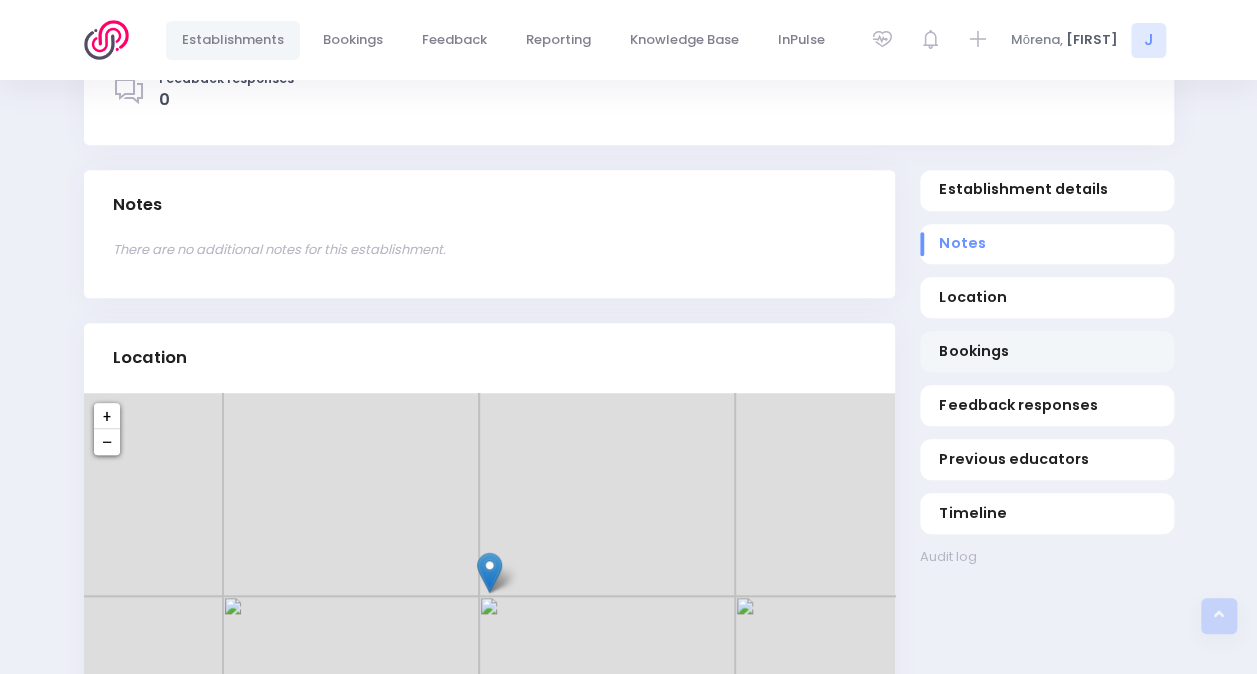 click on "Bookings" at bounding box center [1046, 351] 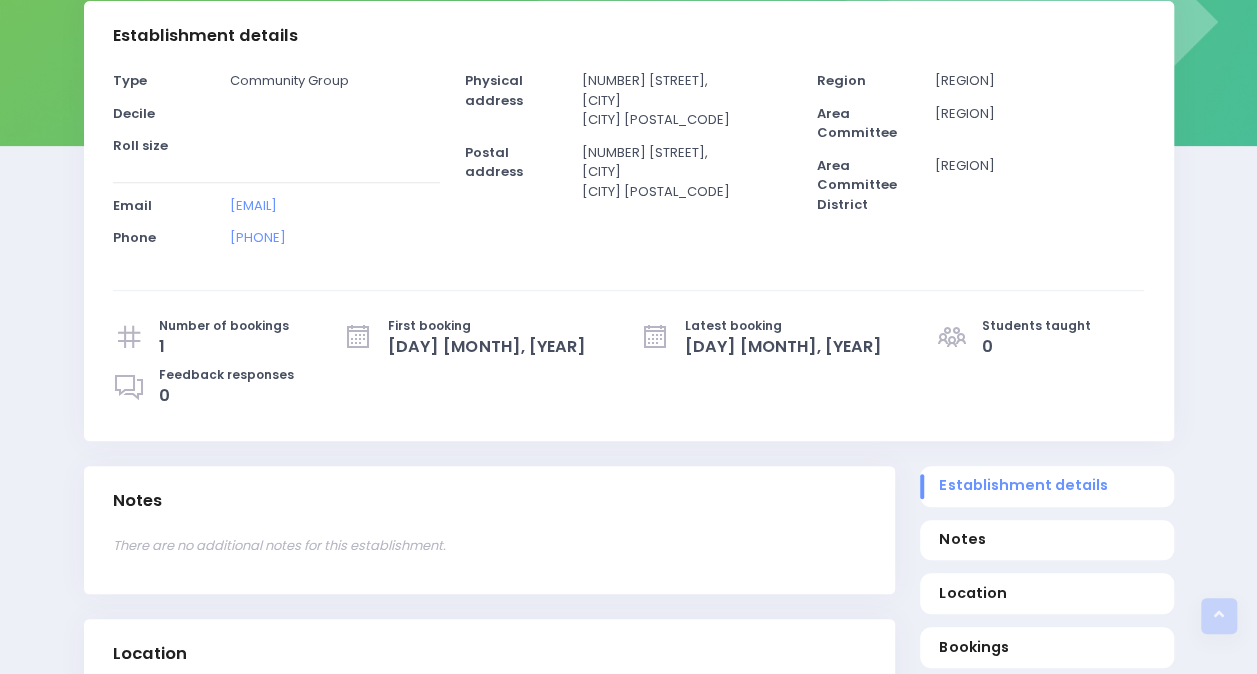 scroll, scrollTop: 68, scrollLeft: 0, axis: vertical 